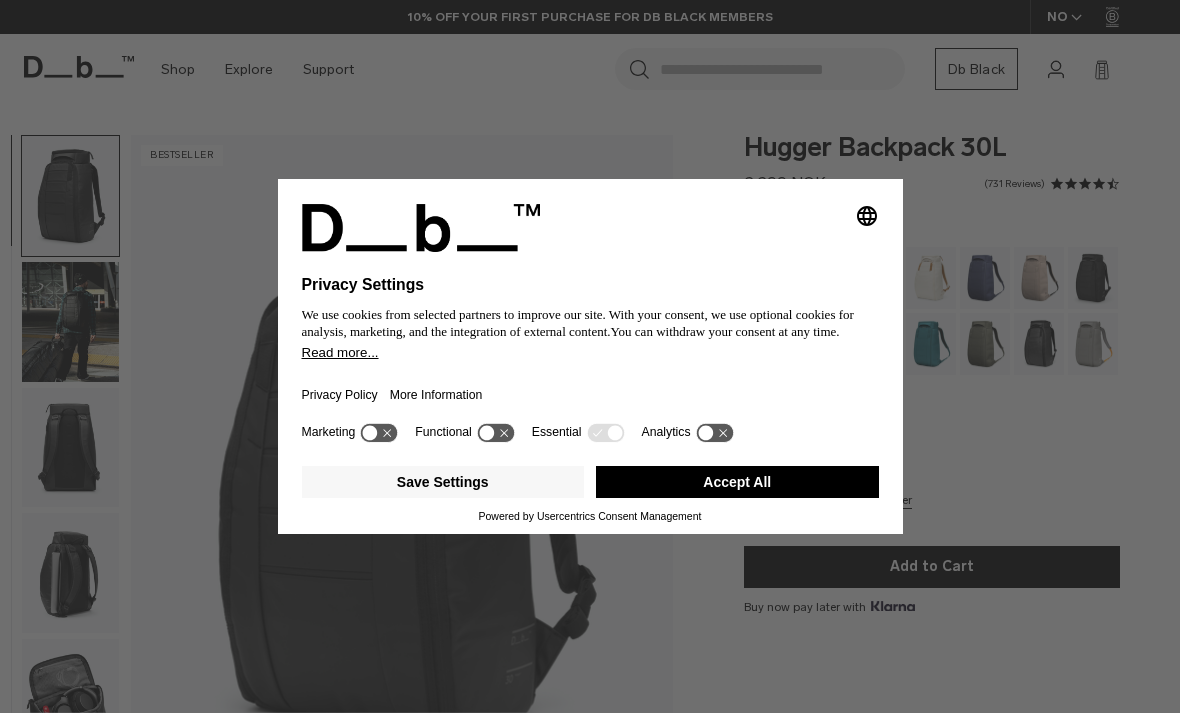 scroll, scrollTop: 55, scrollLeft: 0, axis: vertical 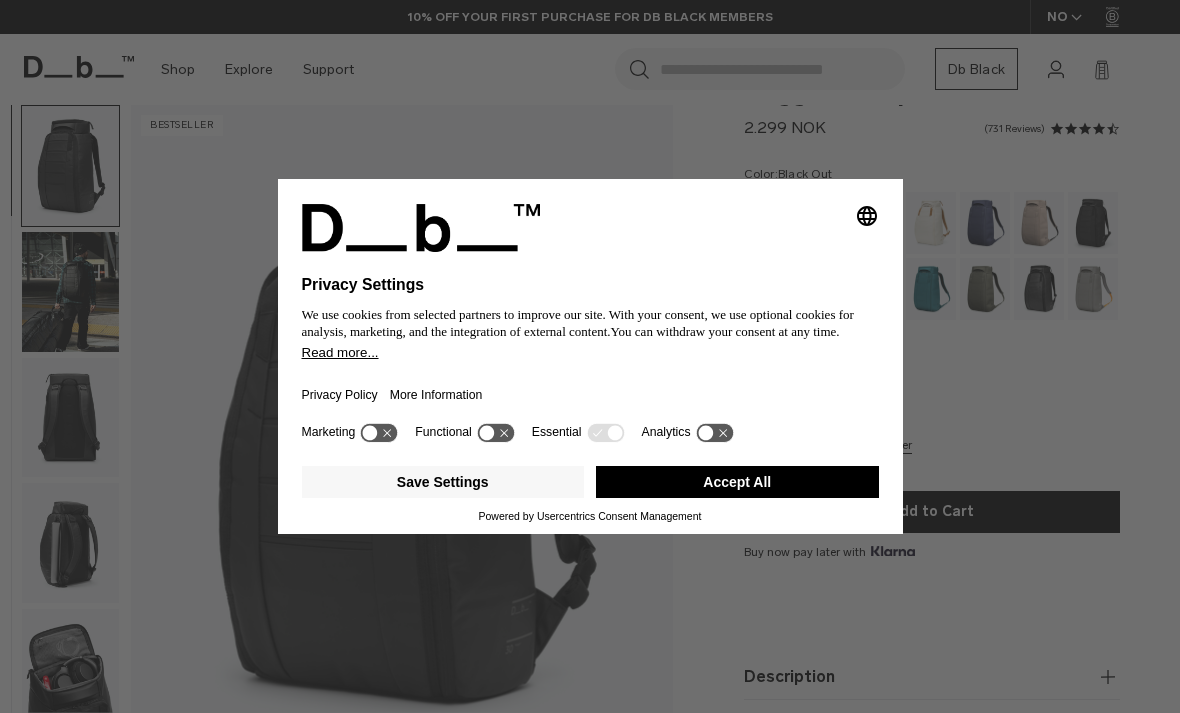 click on "Accept All" at bounding box center (737, 482) 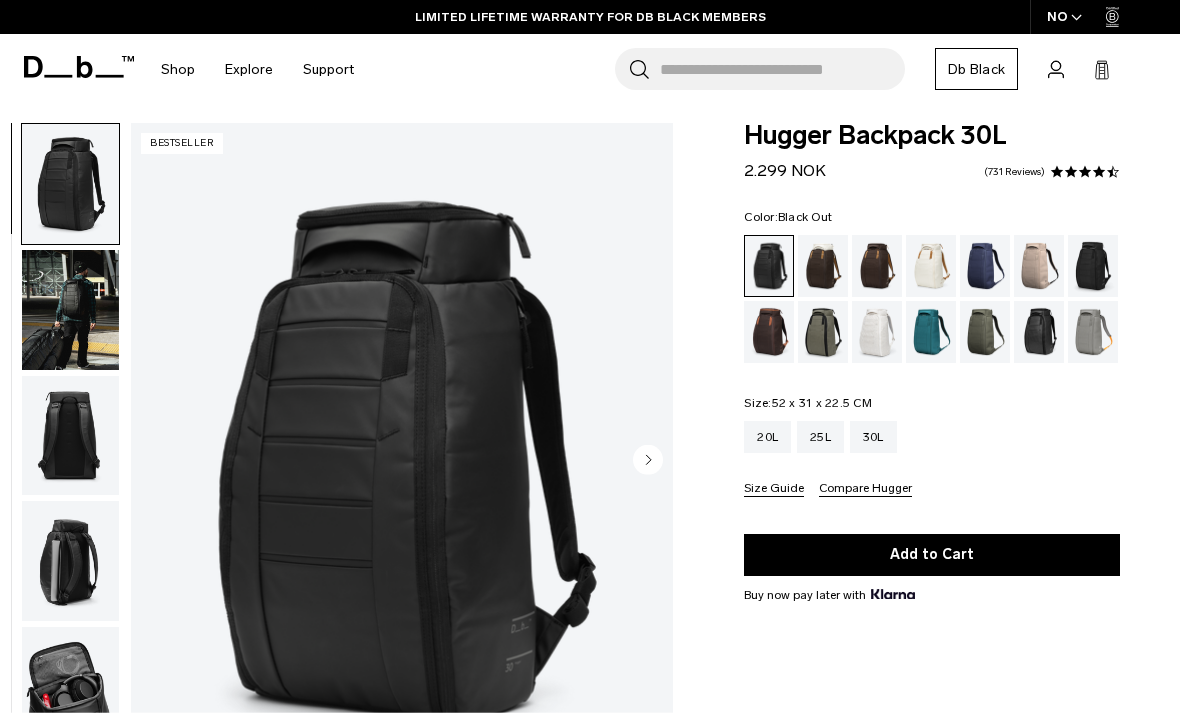 scroll, scrollTop: 13, scrollLeft: 0, axis: vertical 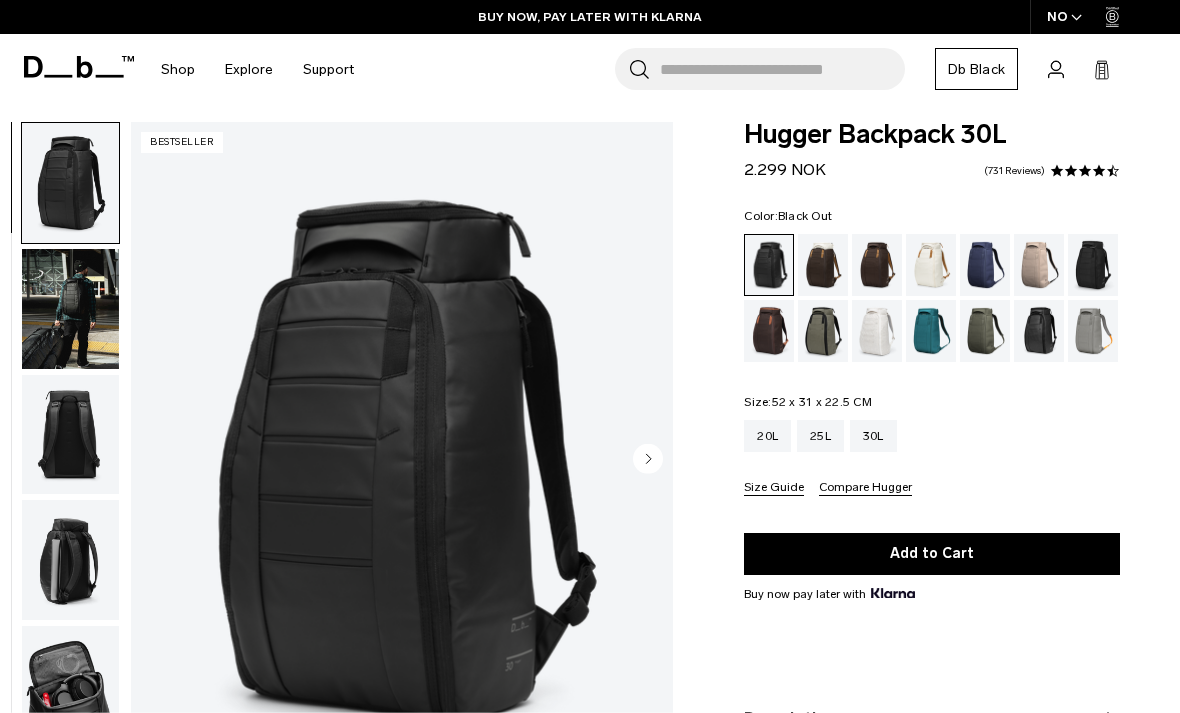 click at bounding box center (70, 309) 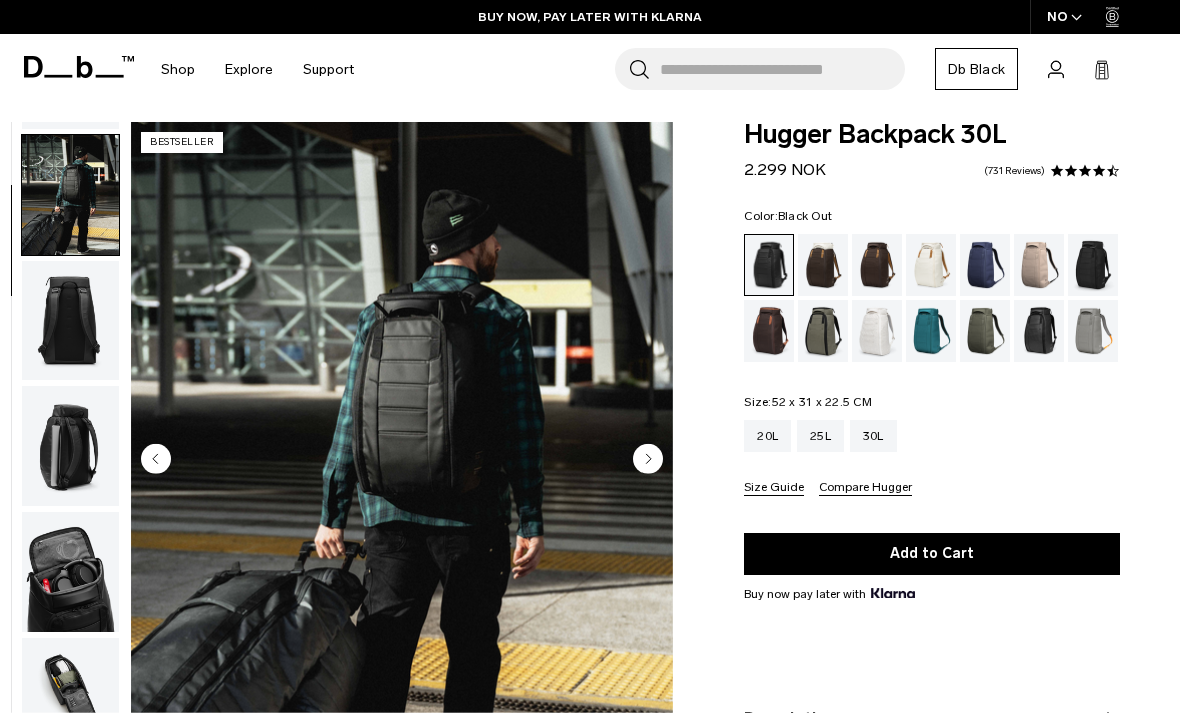 scroll, scrollTop: 127, scrollLeft: 0, axis: vertical 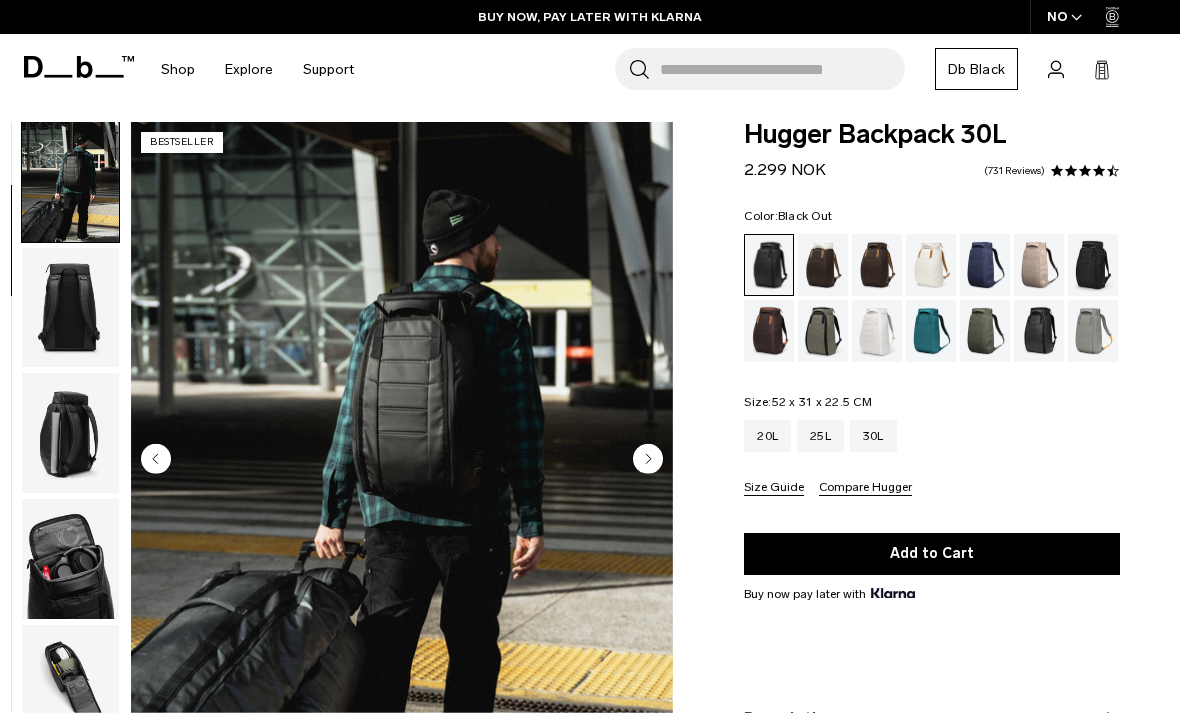 click at bounding box center (648, 460) 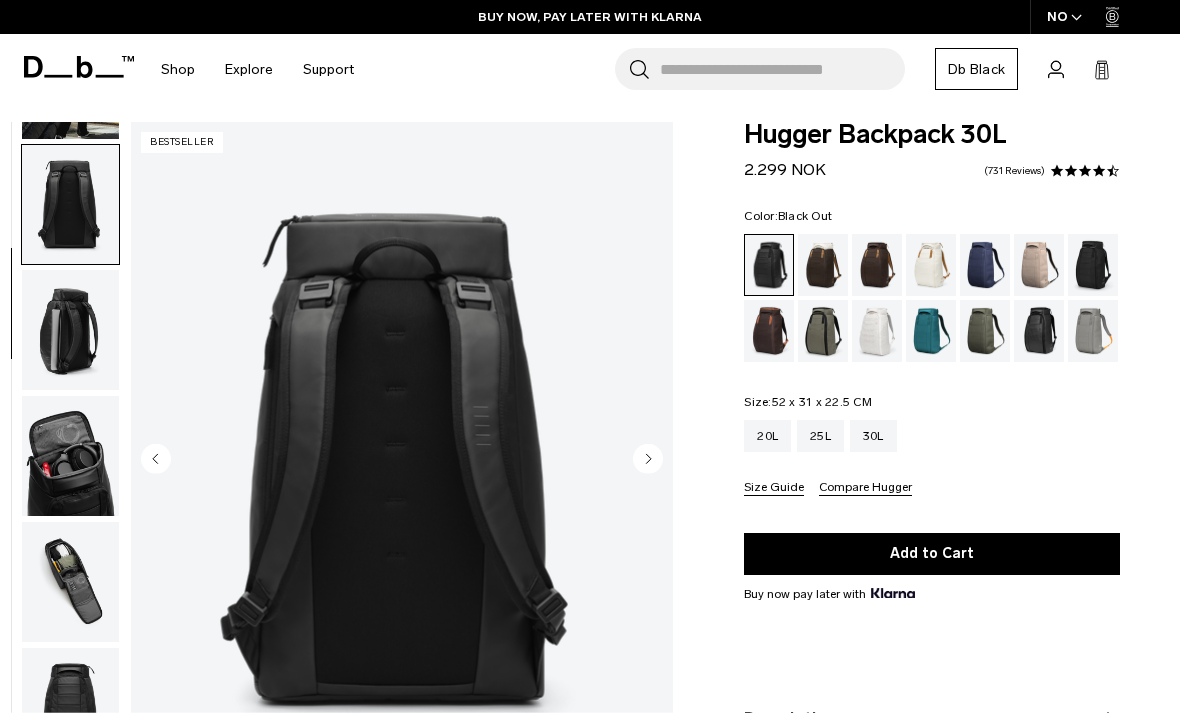 scroll, scrollTop: 254, scrollLeft: 0, axis: vertical 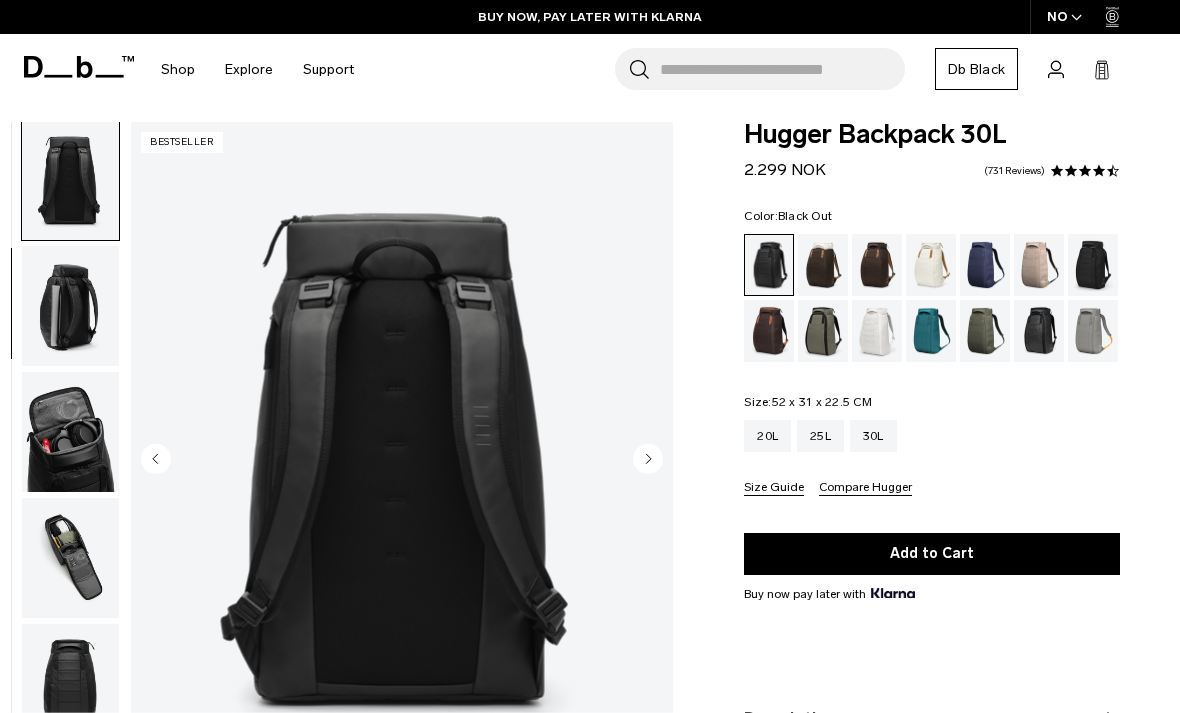 click 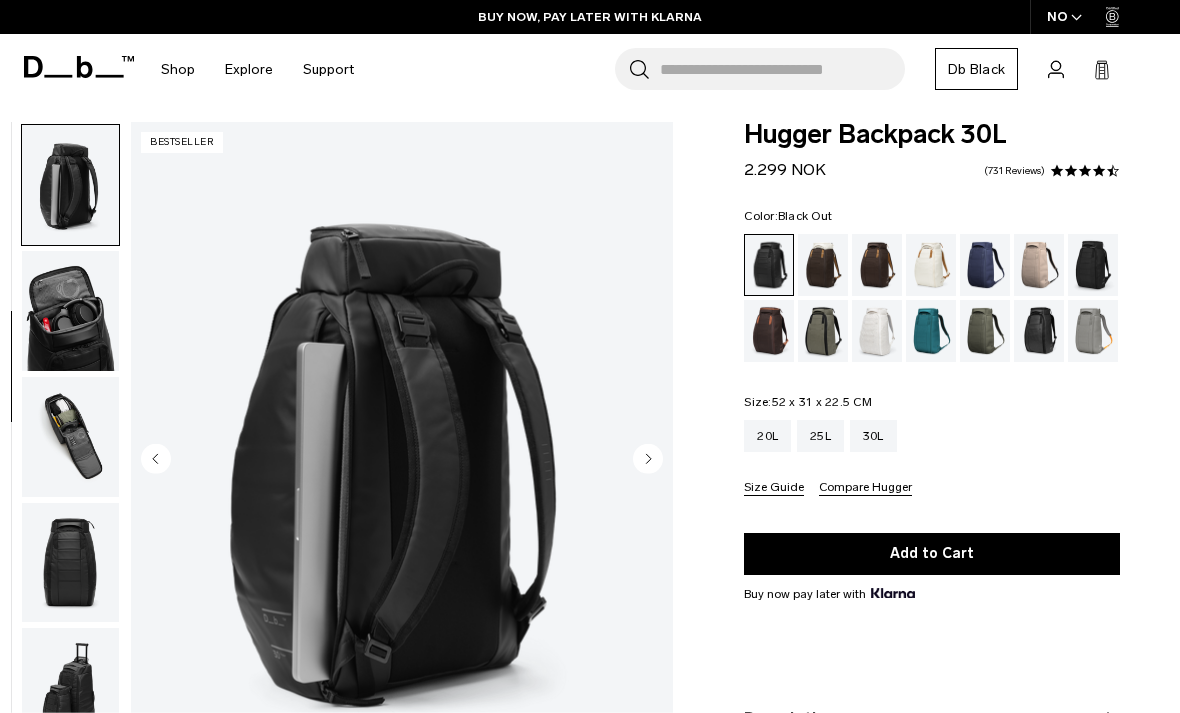 scroll, scrollTop: 382, scrollLeft: 0, axis: vertical 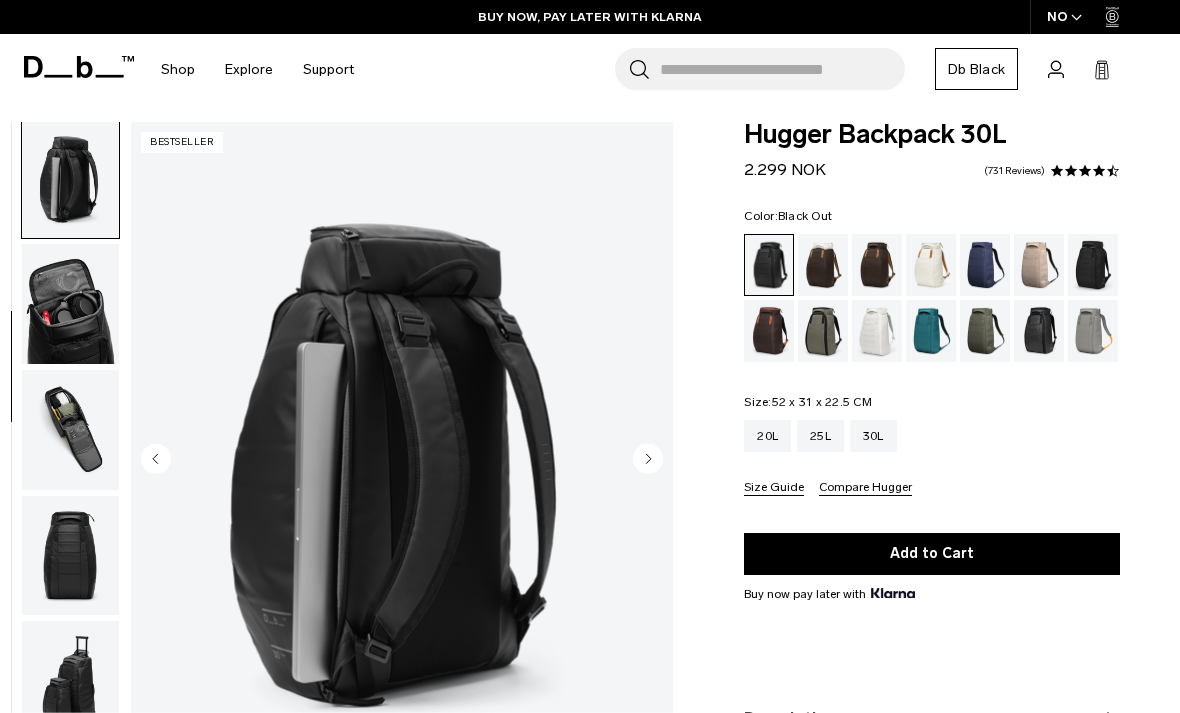 click 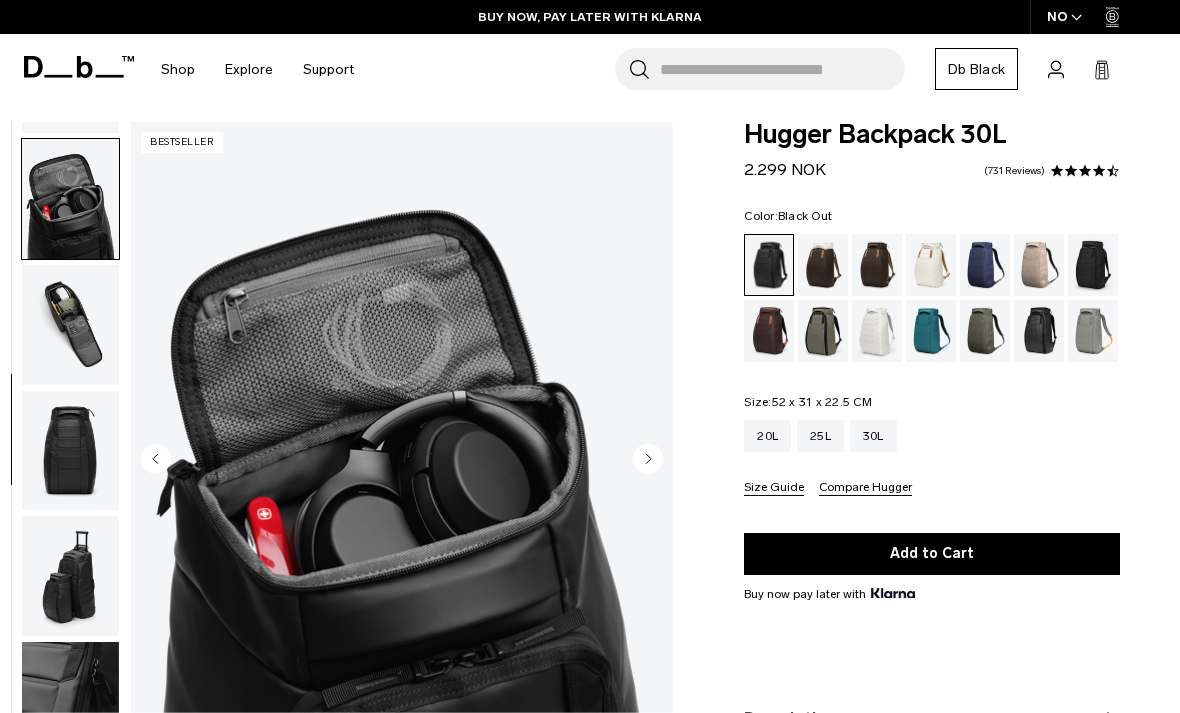 scroll, scrollTop: 509, scrollLeft: 0, axis: vertical 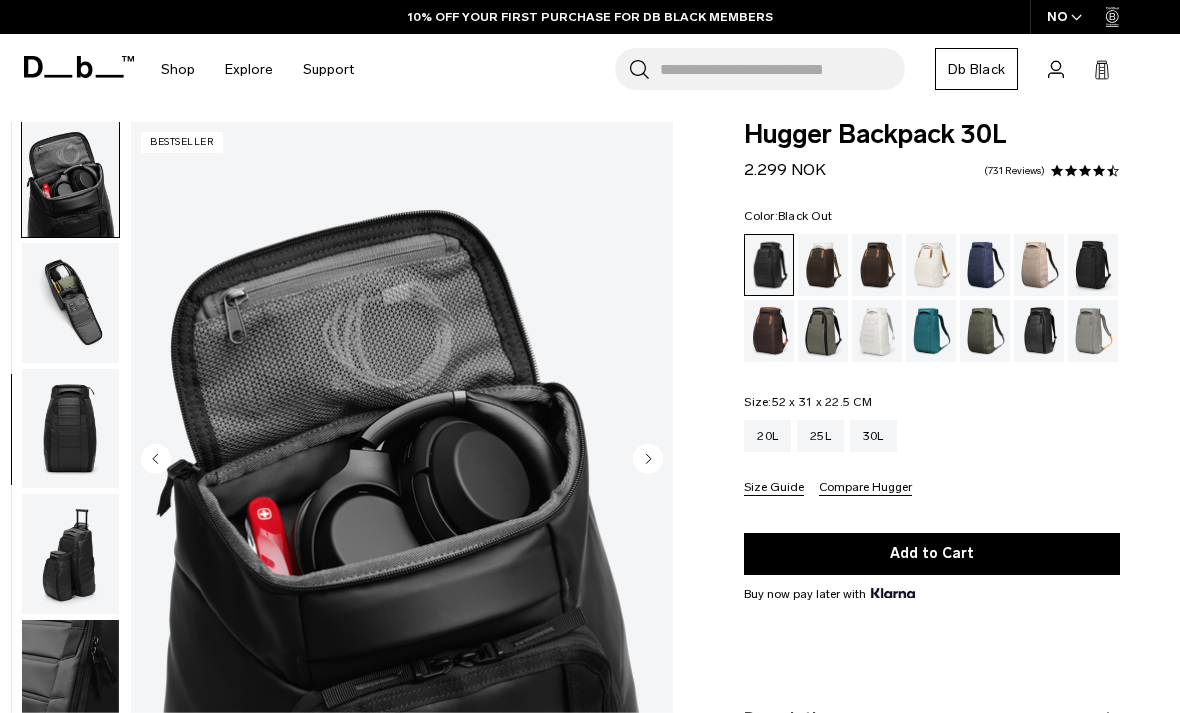 click 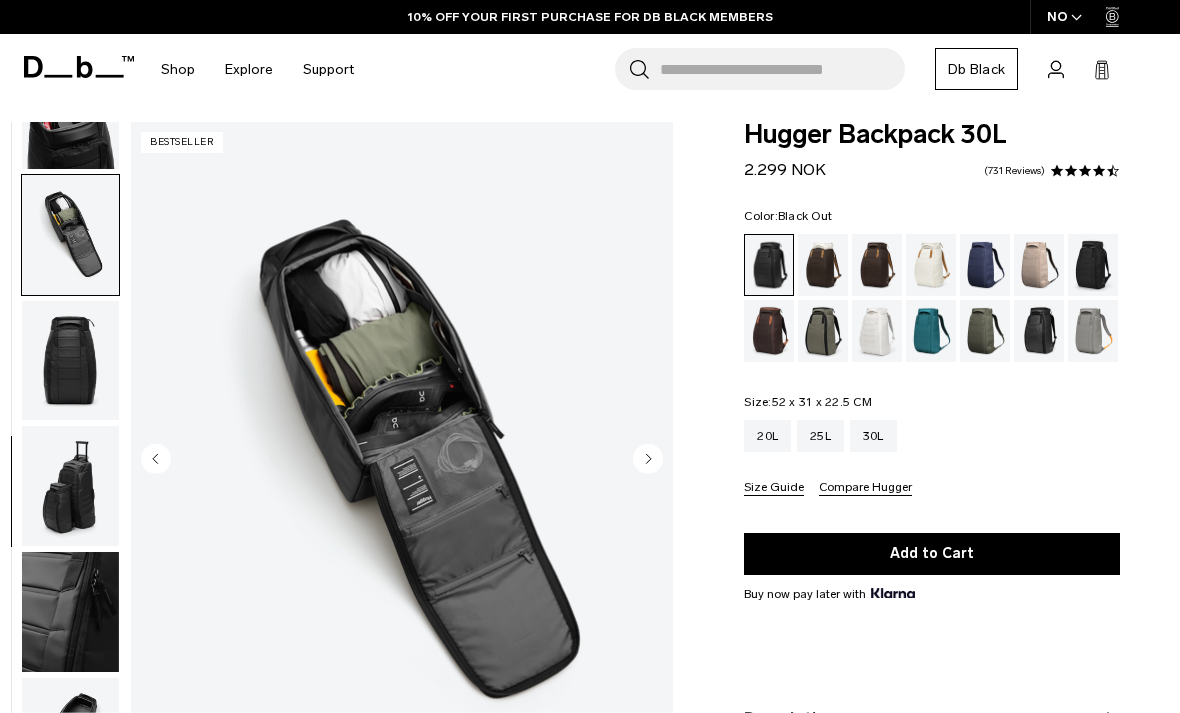 scroll, scrollTop: 591, scrollLeft: 0, axis: vertical 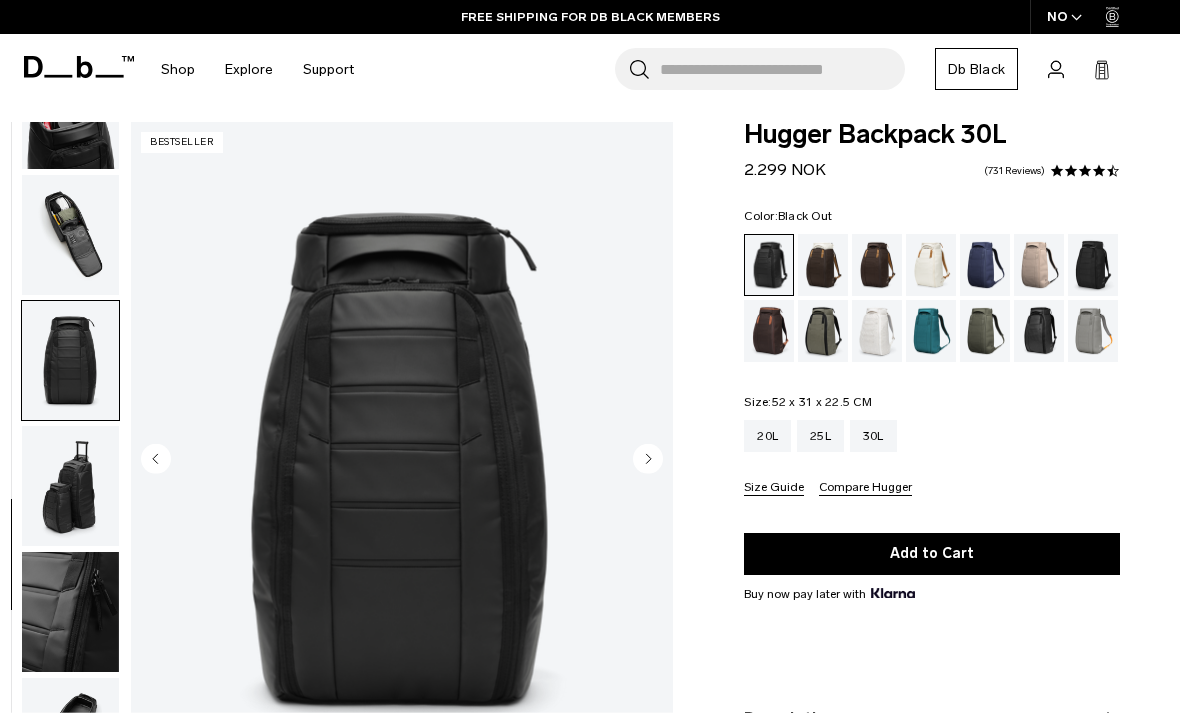click 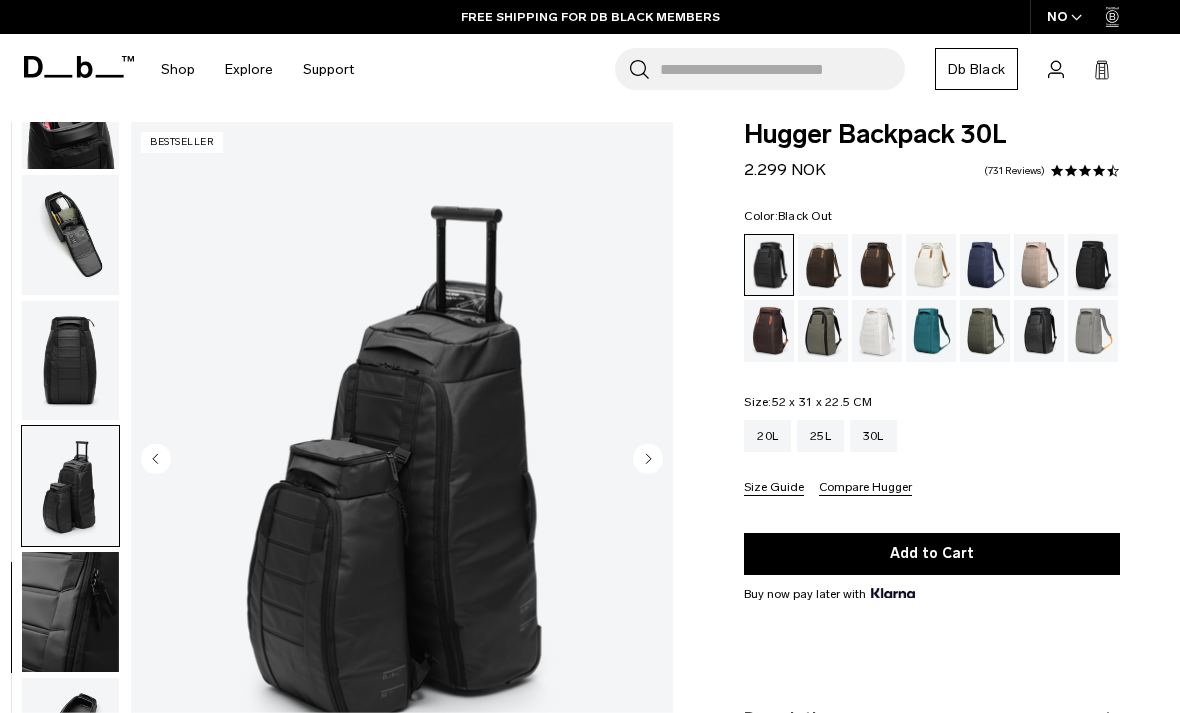 click 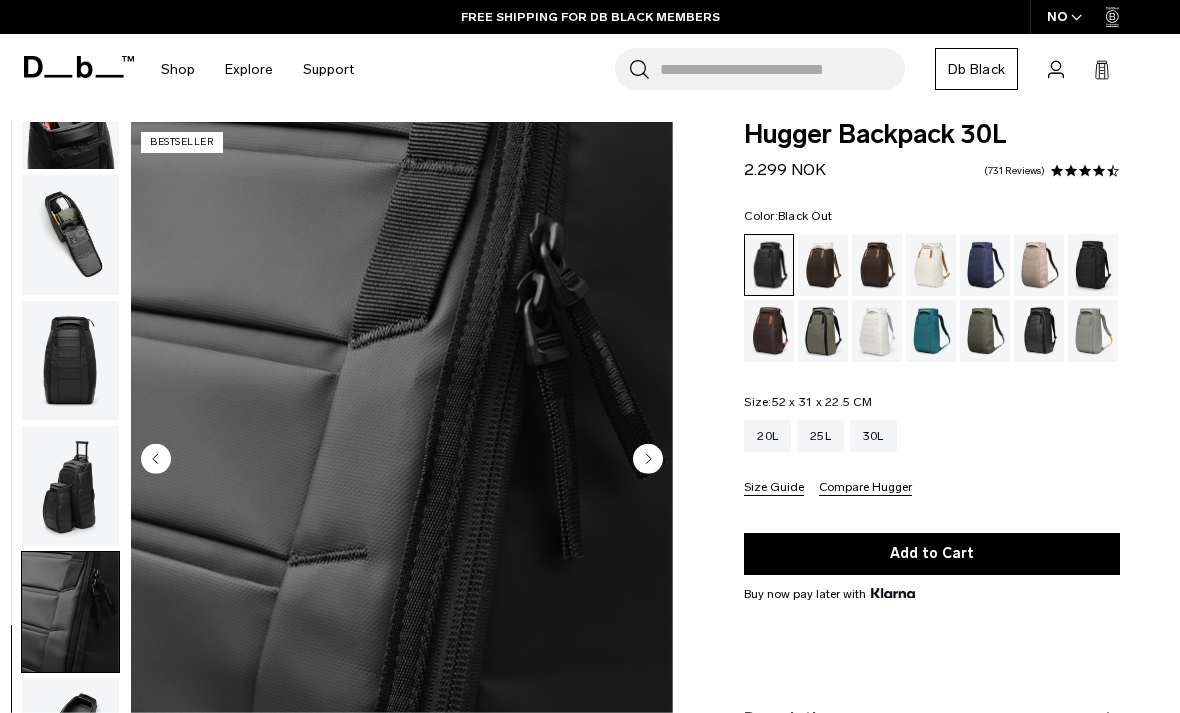 click 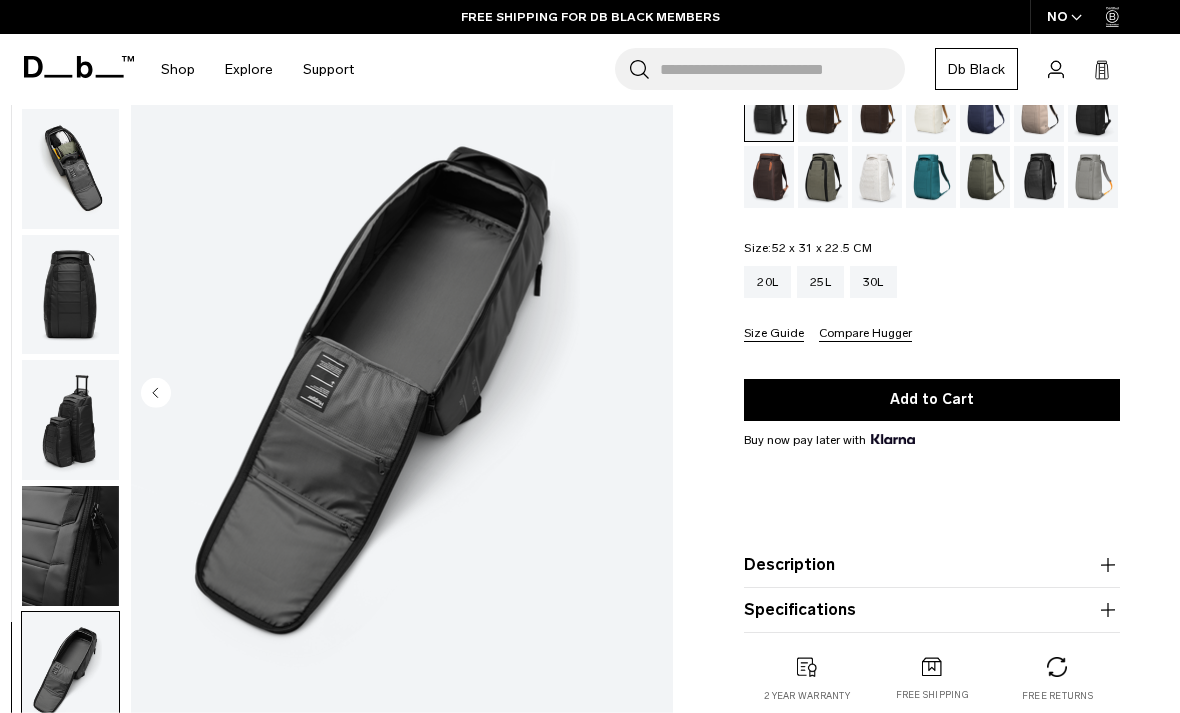 scroll, scrollTop: 0, scrollLeft: 0, axis: both 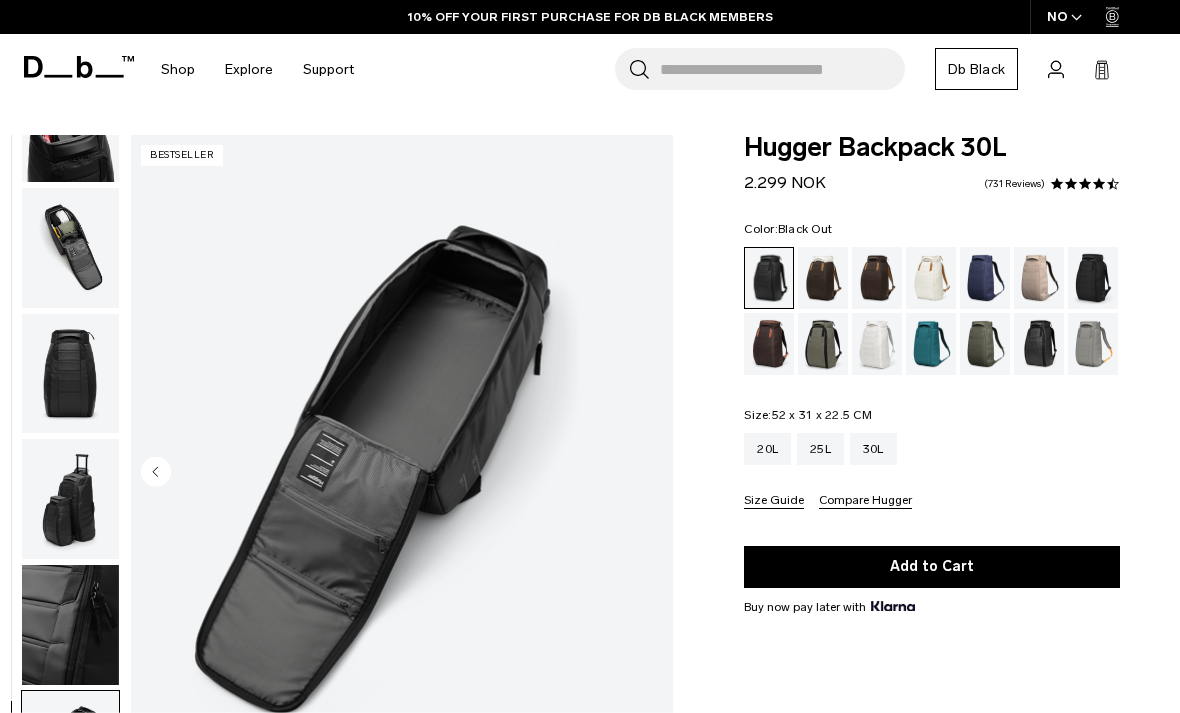 click 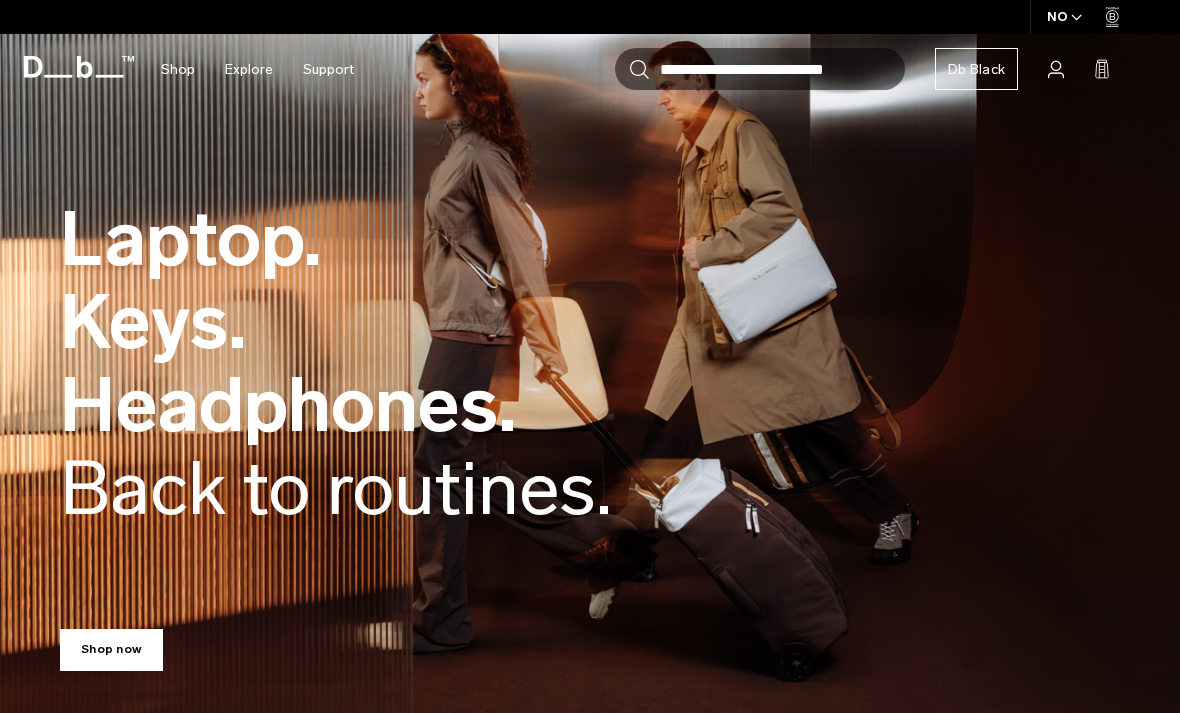 scroll, scrollTop: 0, scrollLeft: 0, axis: both 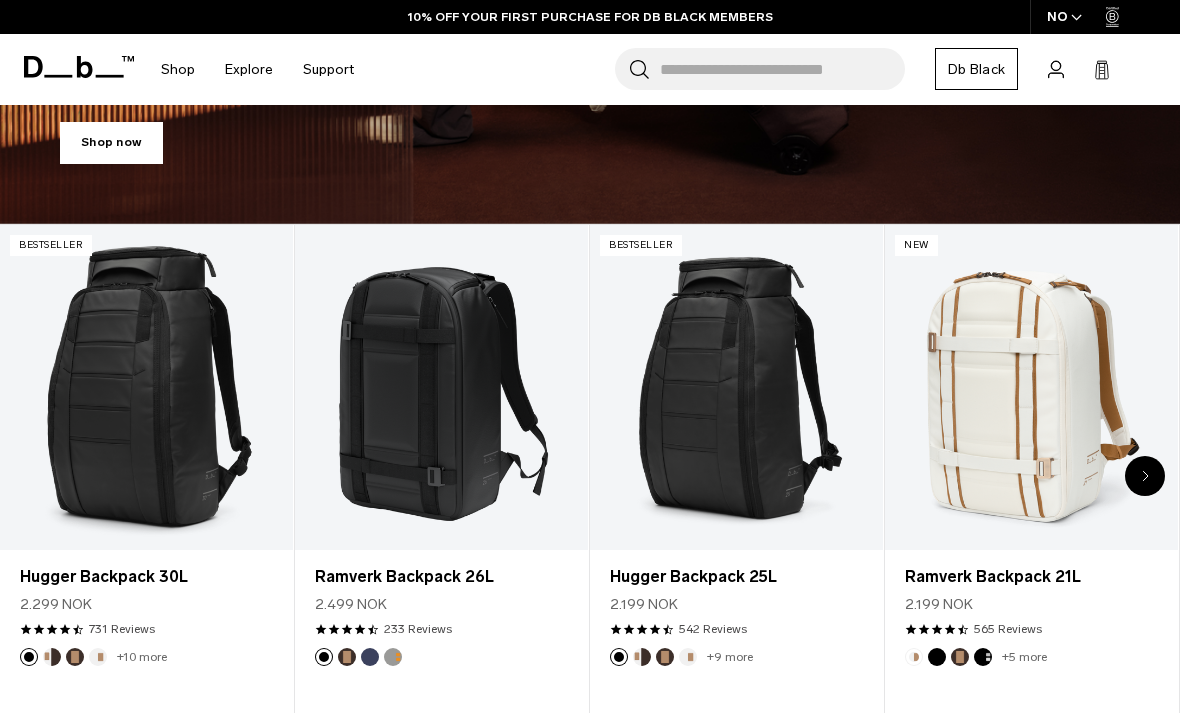 click on "Hugger Backpack 30L" at bounding box center [146, 577] 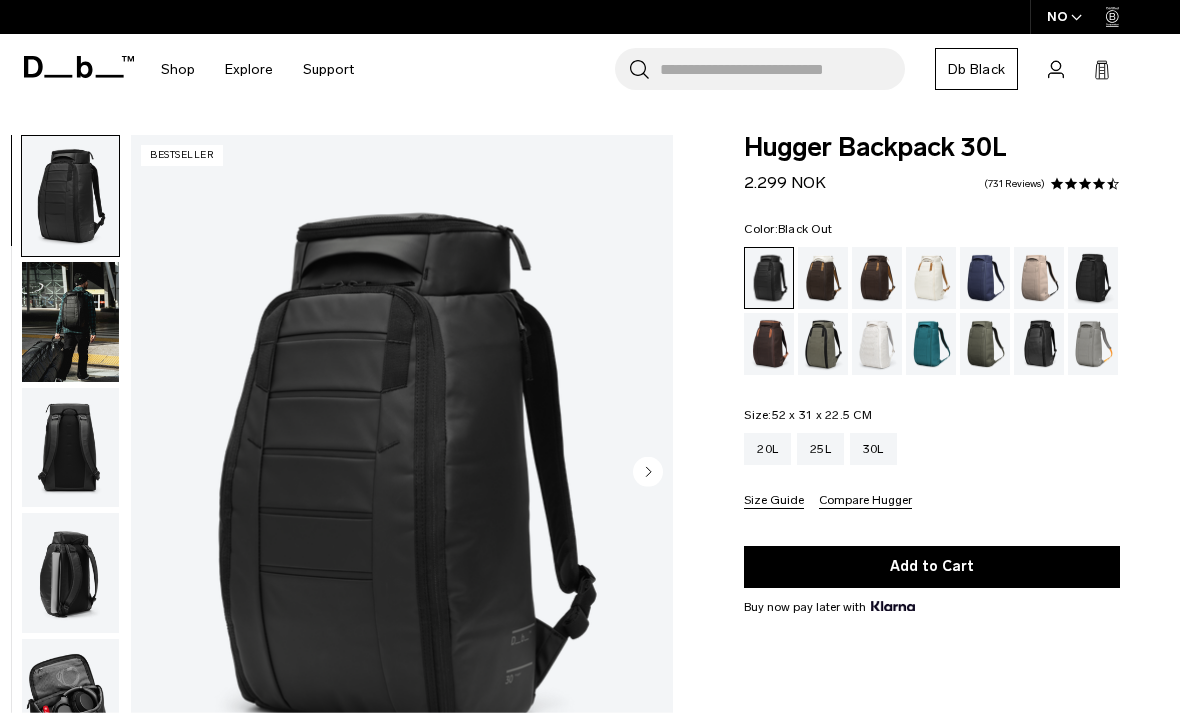scroll, scrollTop: 0, scrollLeft: 0, axis: both 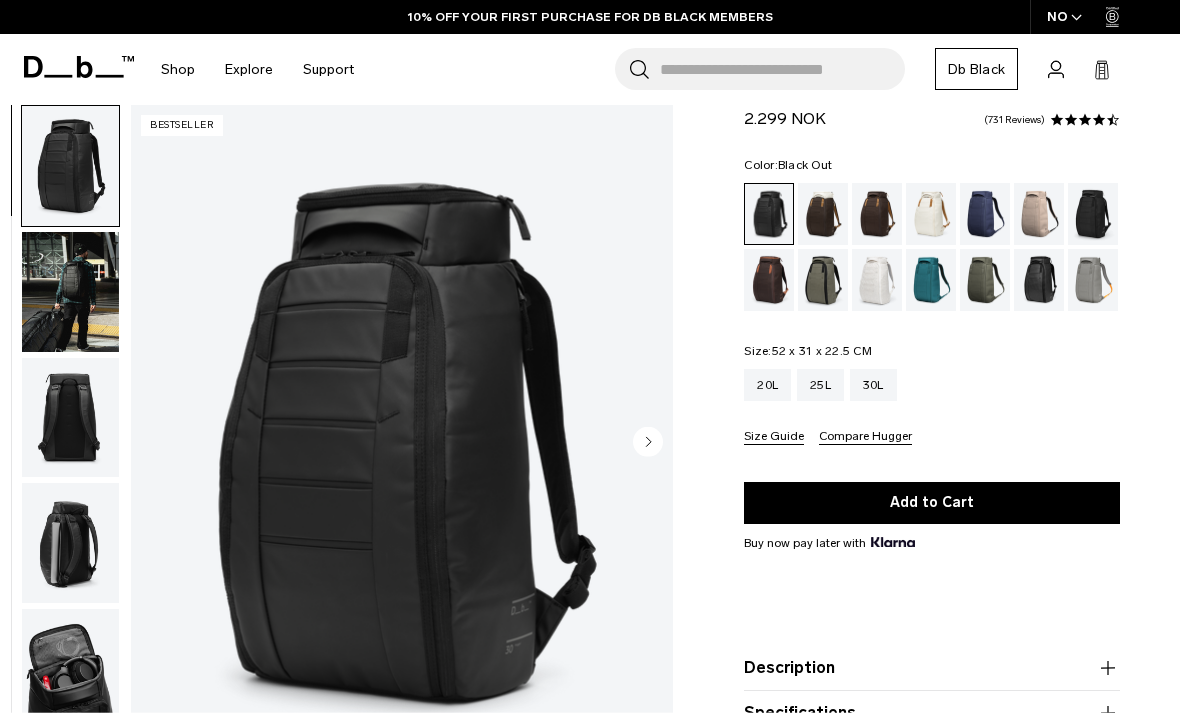 click 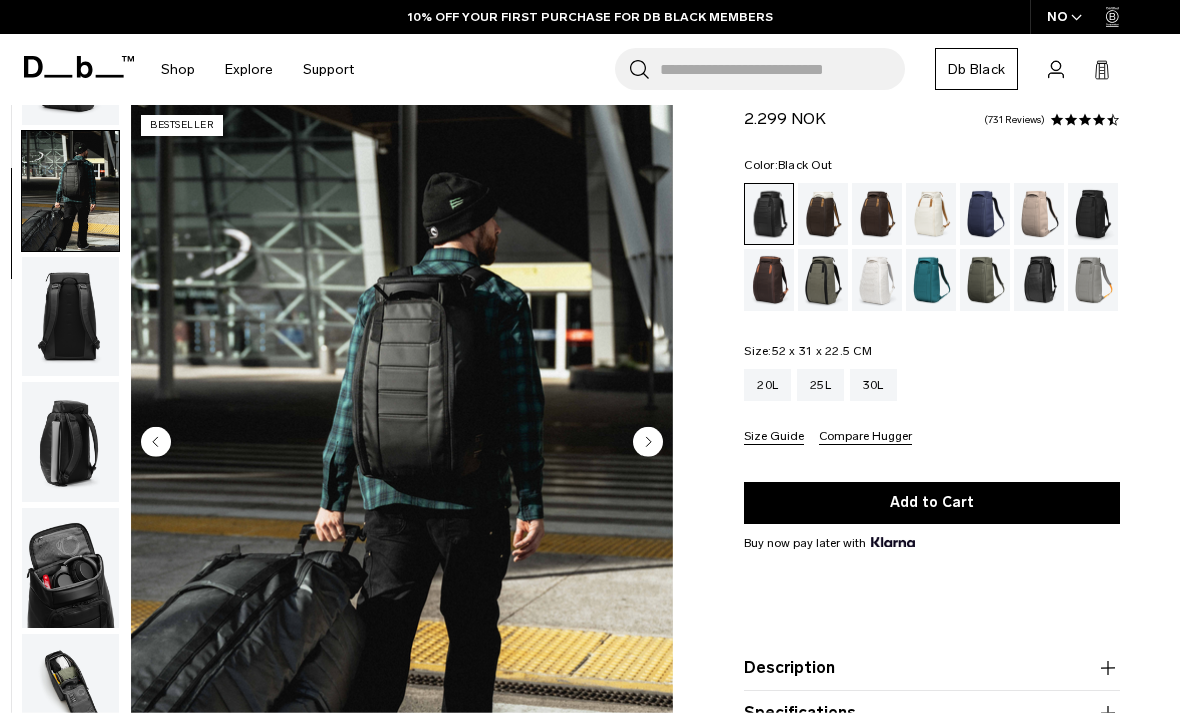 scroll, scrollTop: 127, scrollLeft: 0, axis: vertical 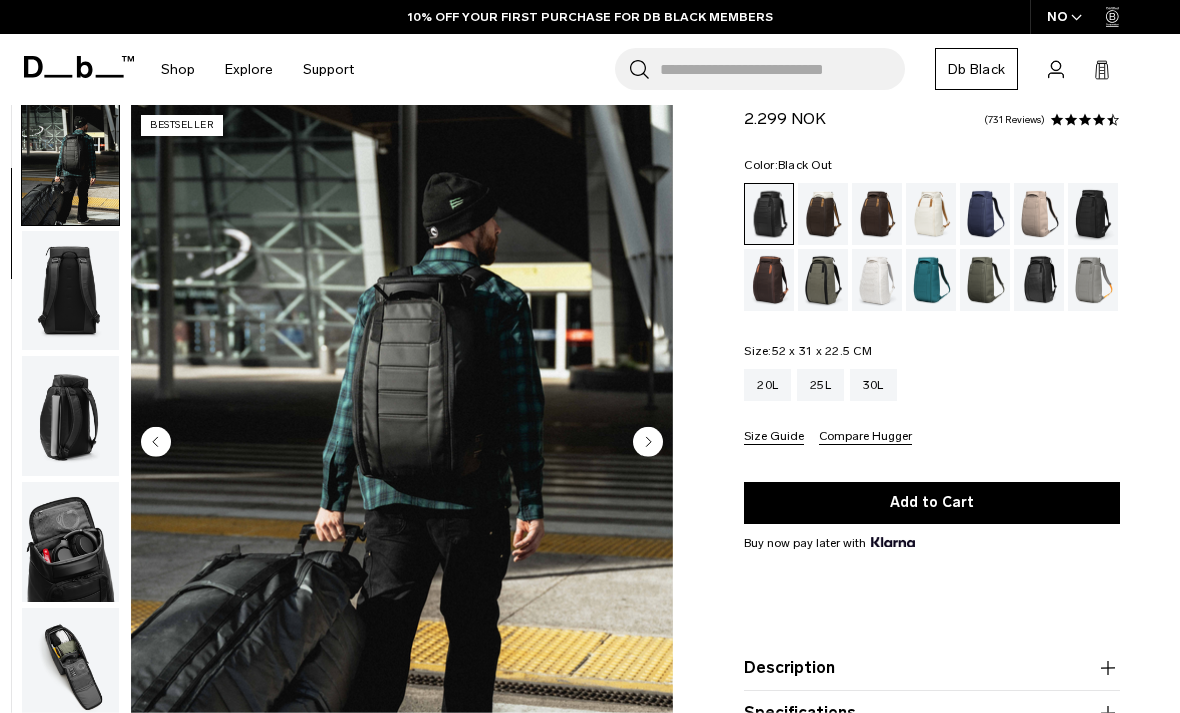 click 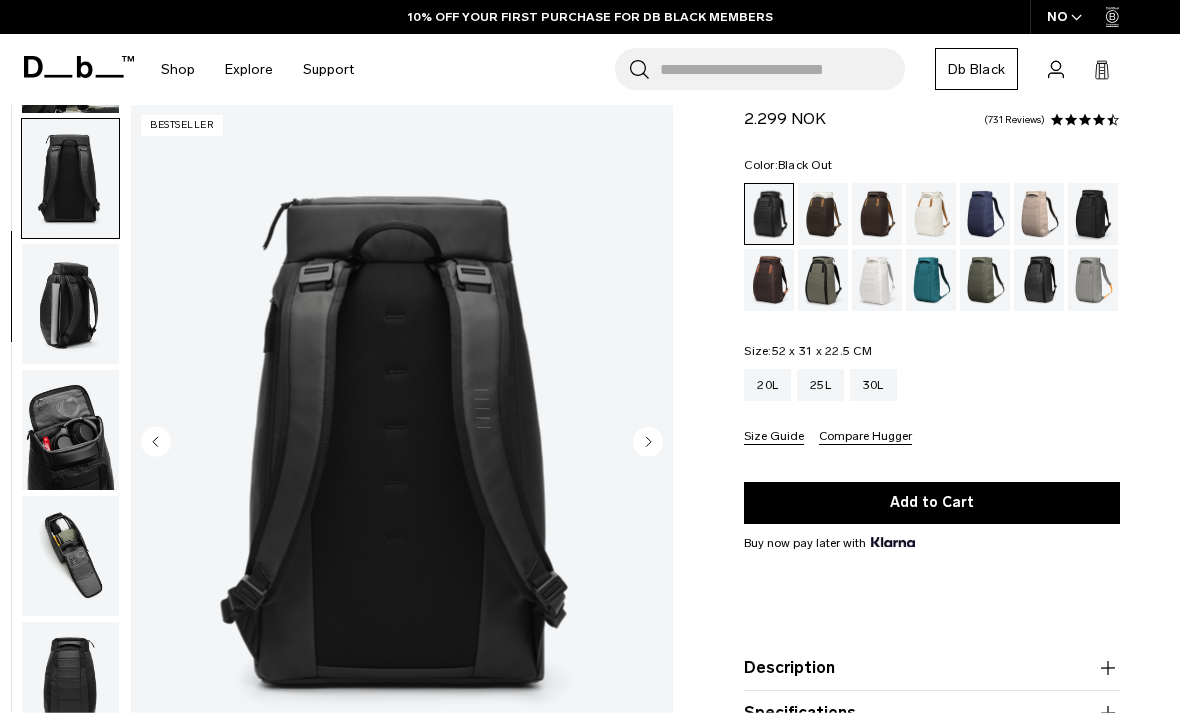 scroll, scrollTop: 254, scrollLeft: 0, axis: vertical 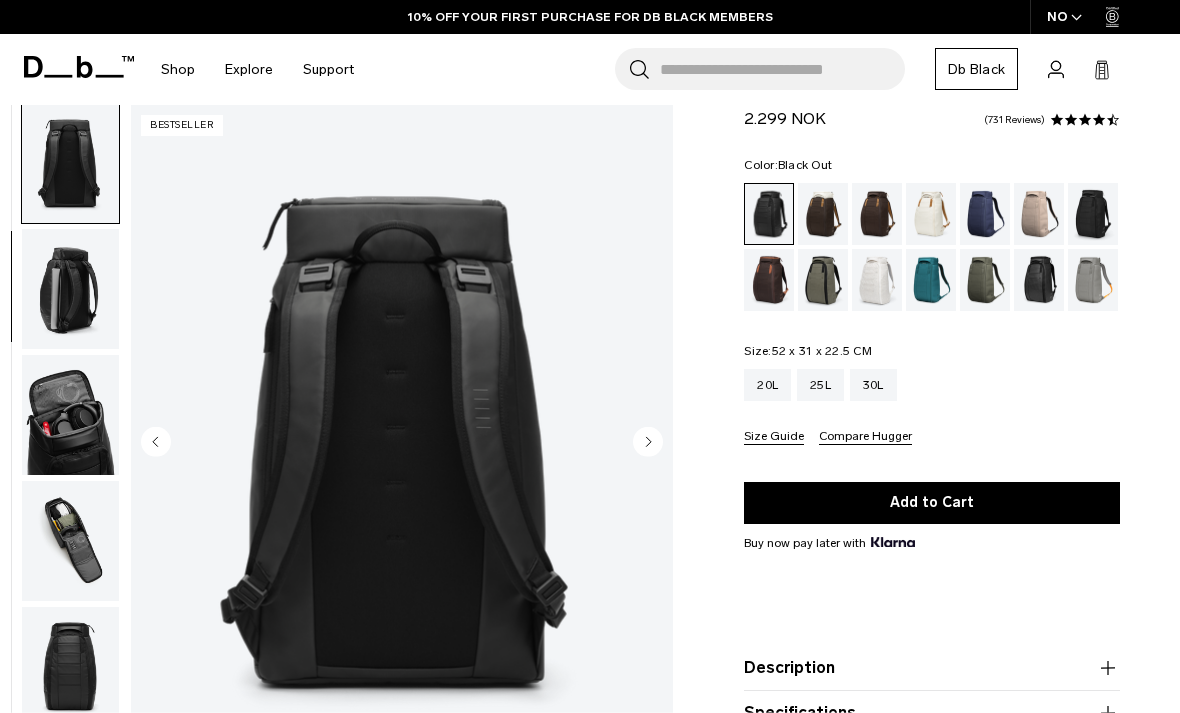 click 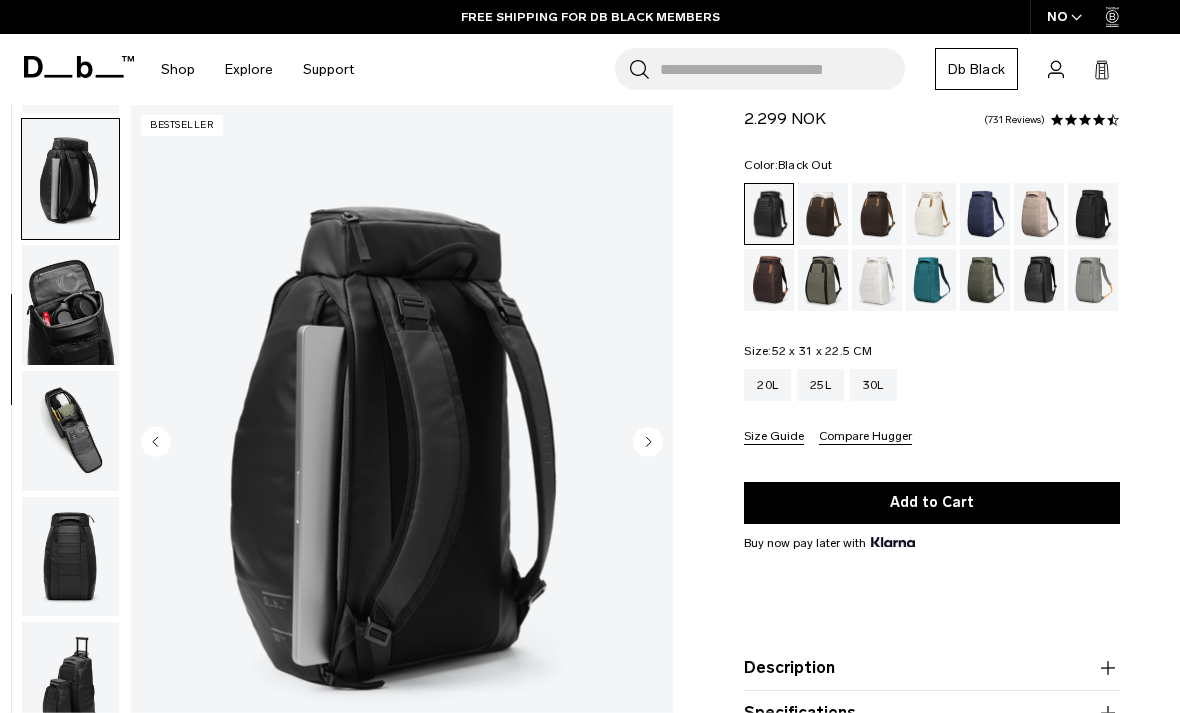 scroll, scrollTop: 382, scrollLeft: 0, axis: vertical 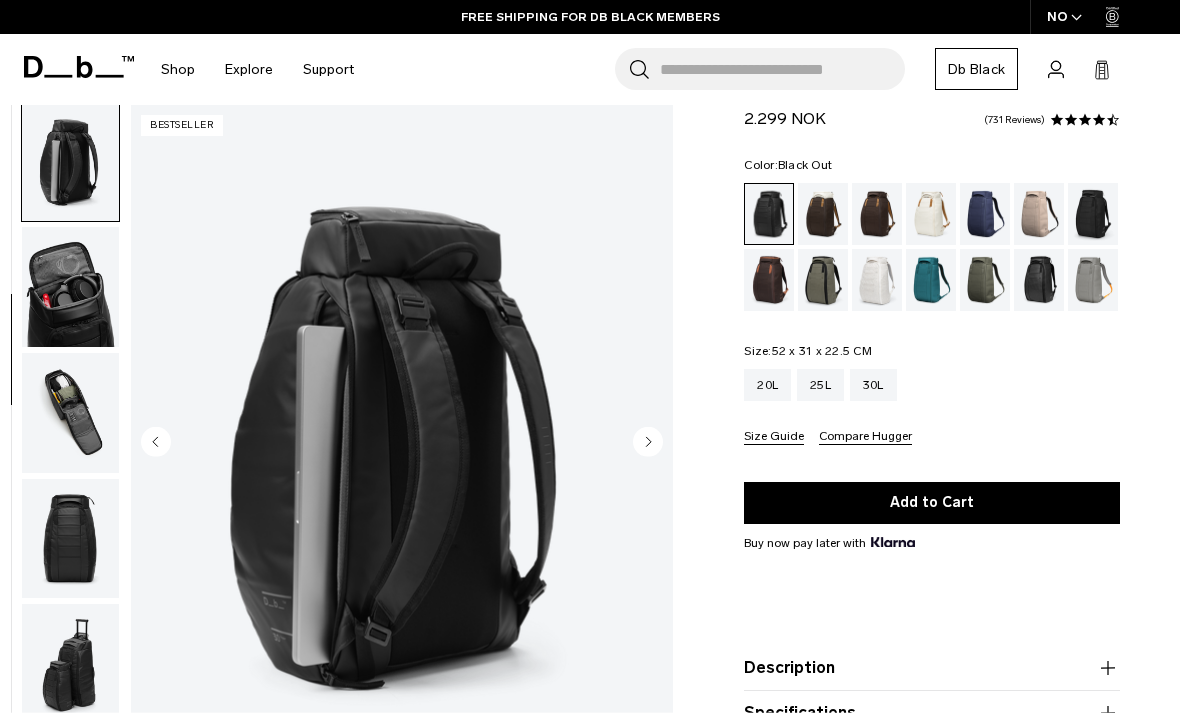 click 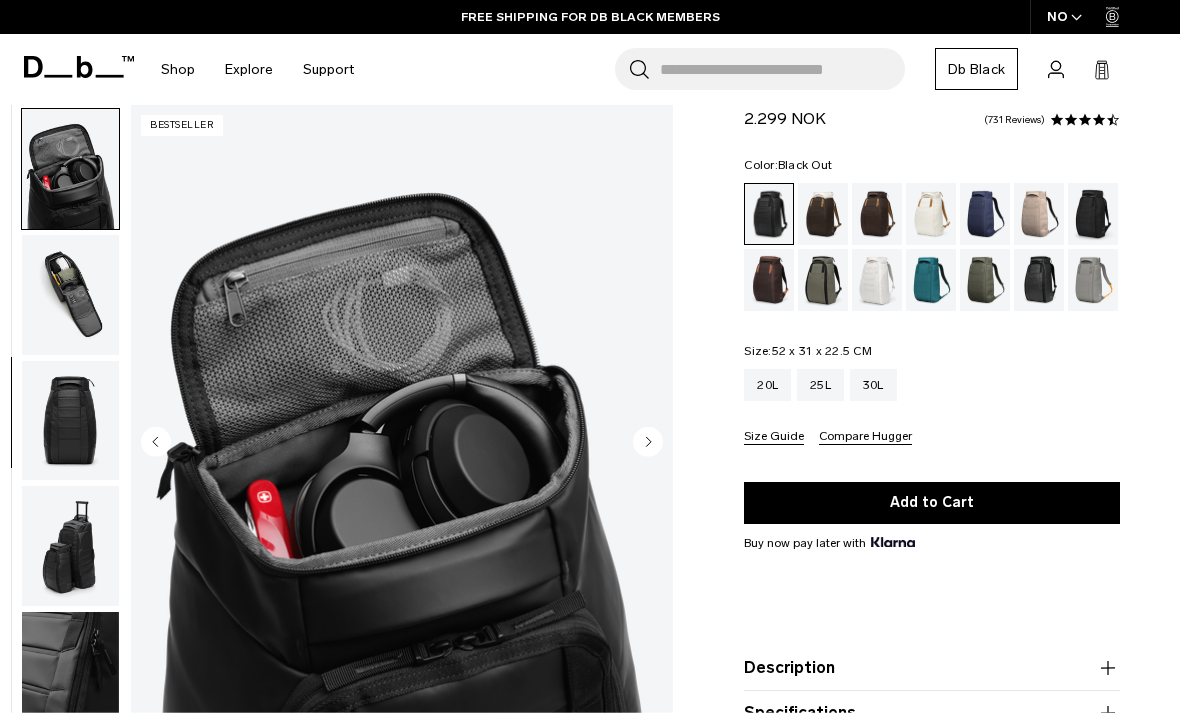 scroll, scrollTop: 509, scrollLeft: 0, axis: vertical 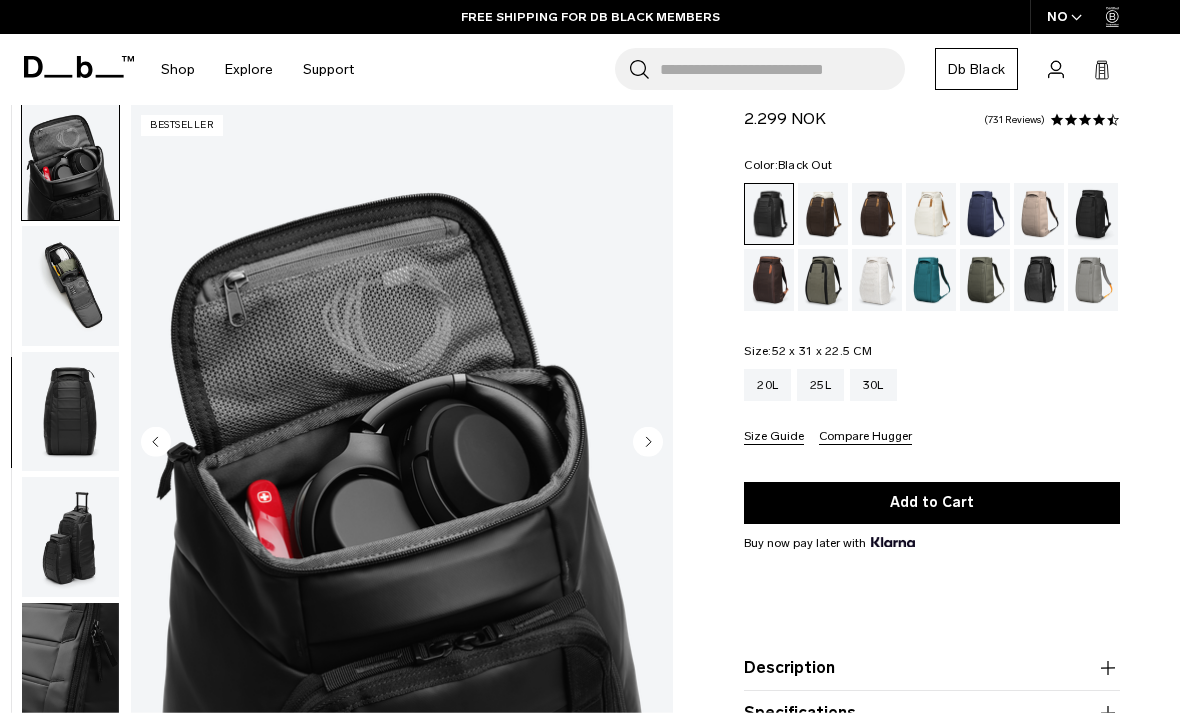 click 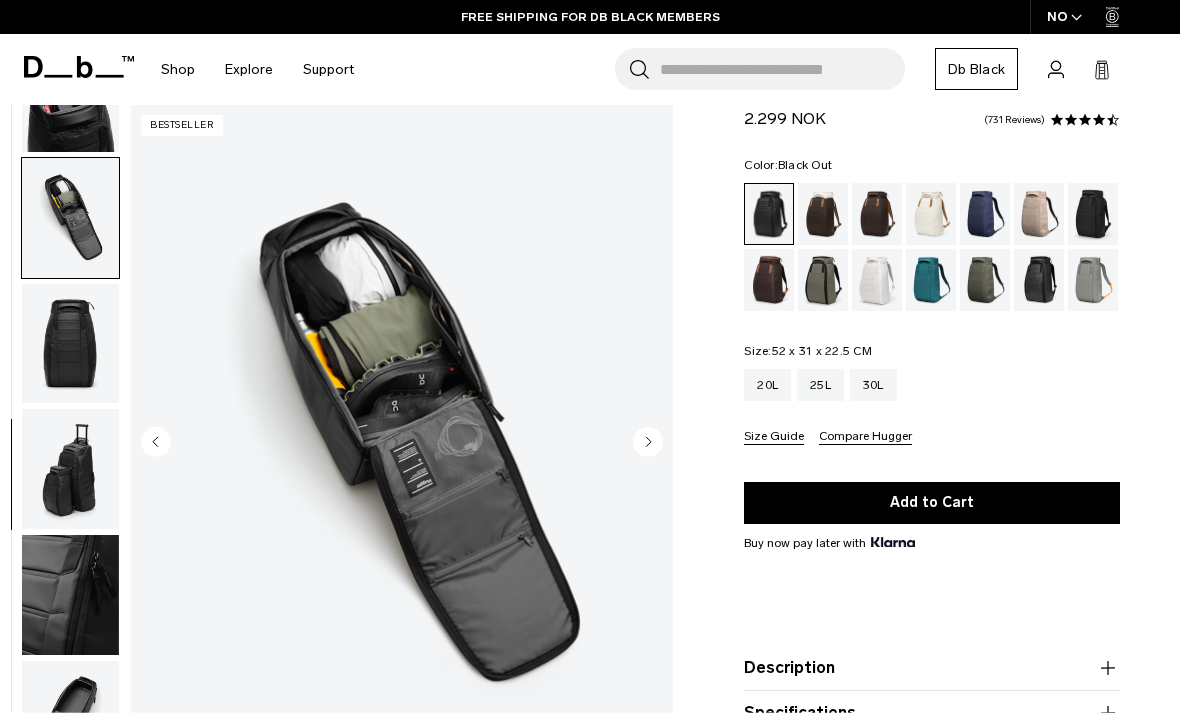 scroll, scrollTop: 591, scrollLeft: 0, axis: vertical 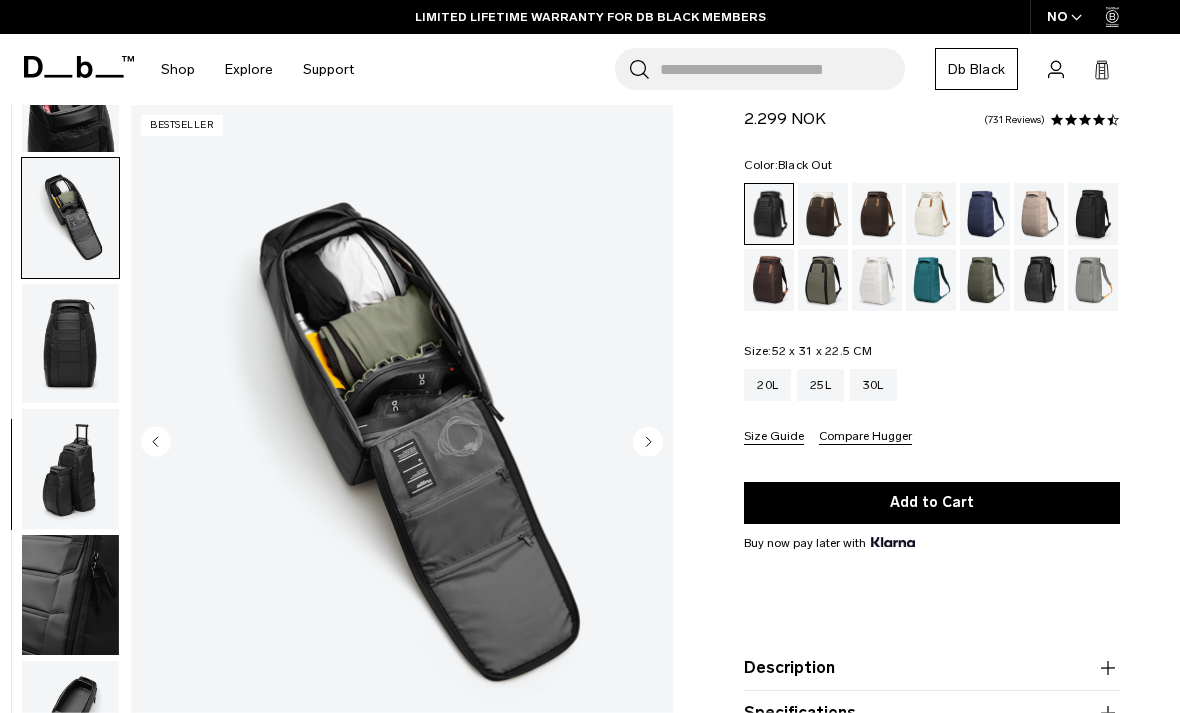 click 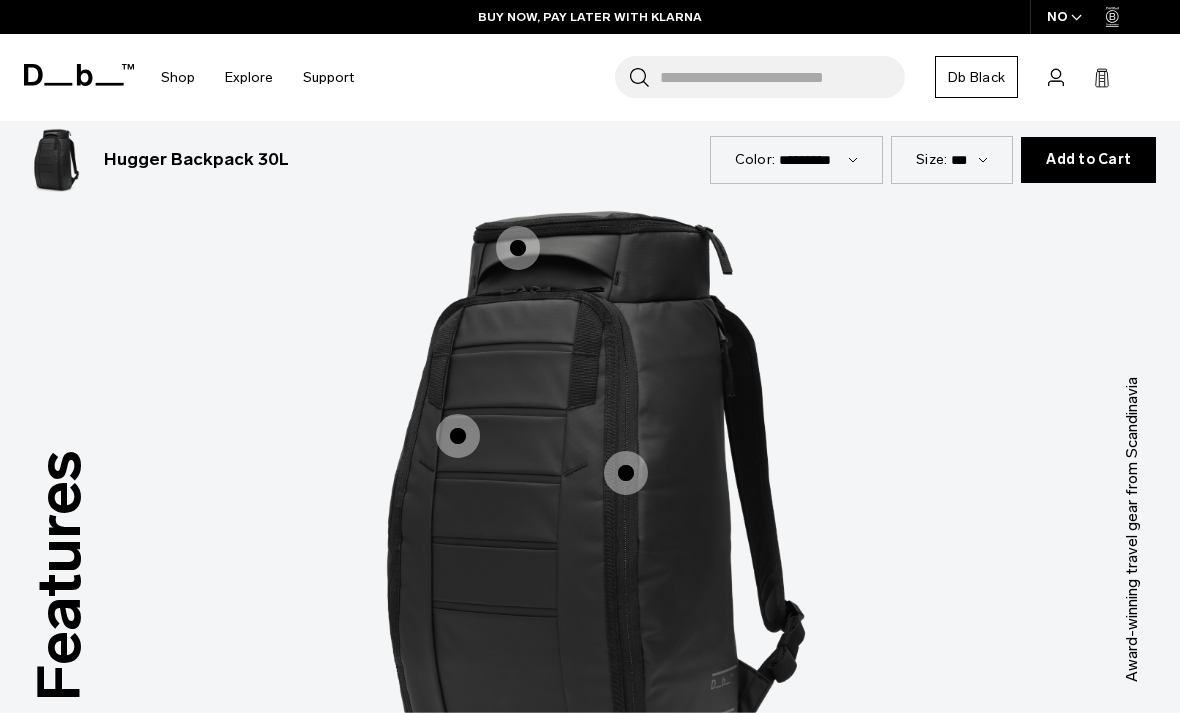 scroll, scrollTop: 1576, scrollLeft: 0, axis: vertical 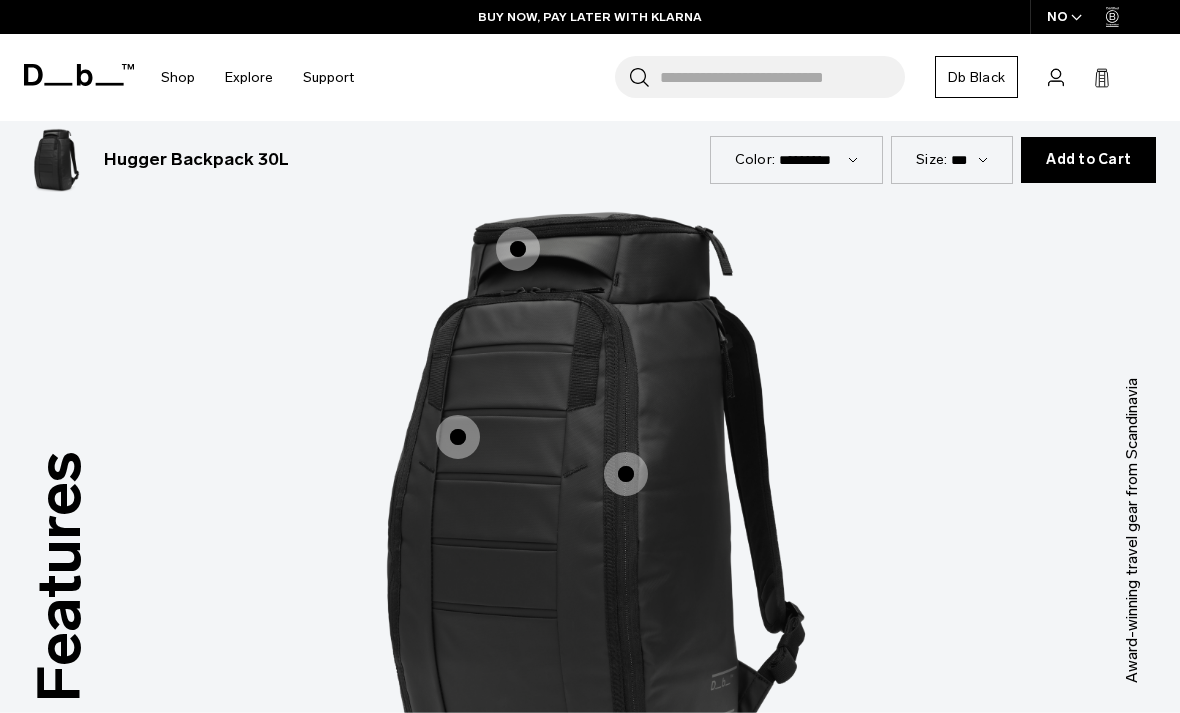 click at bounding box center (518, 249) 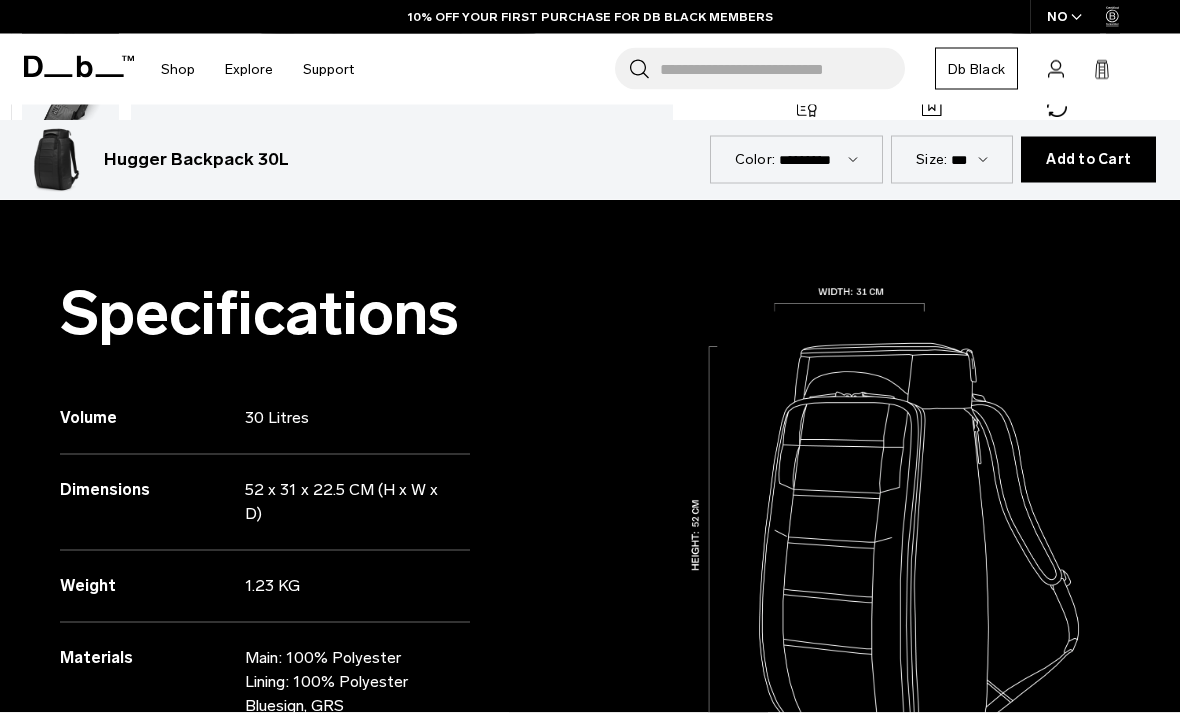 scroll, scrollTop: 679, scrollLeft: 0, axis: vertical 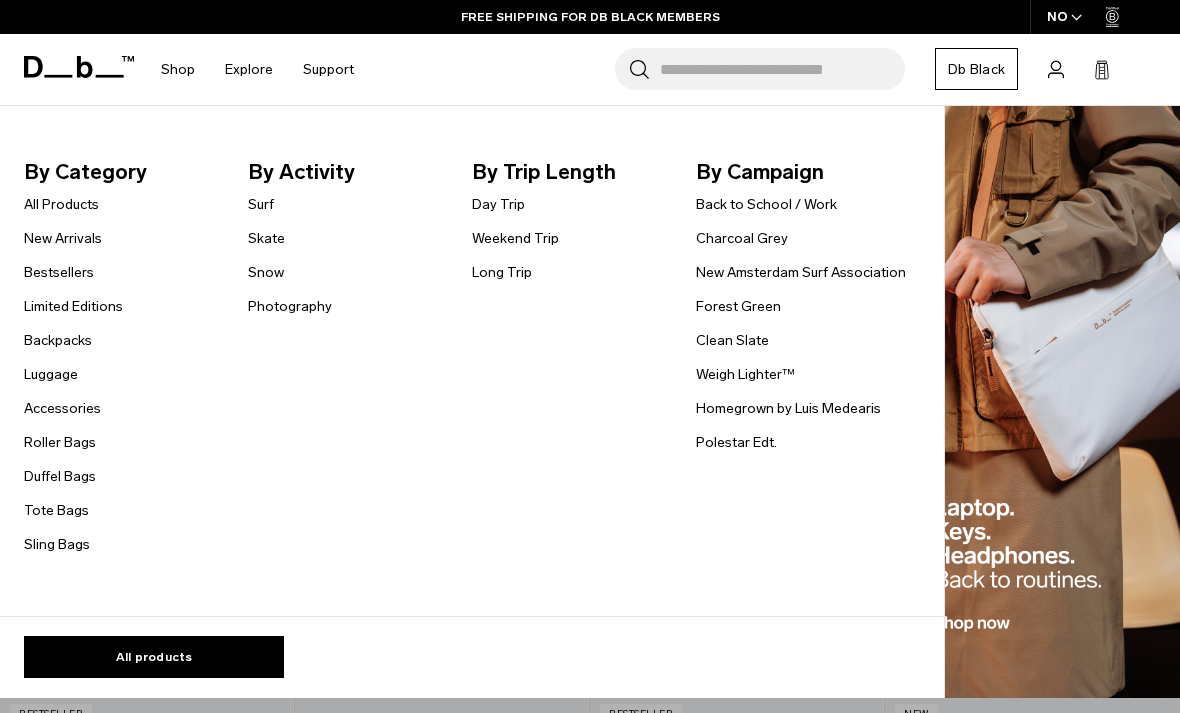 click on "Backpacks" at bounding box center [58, 340] 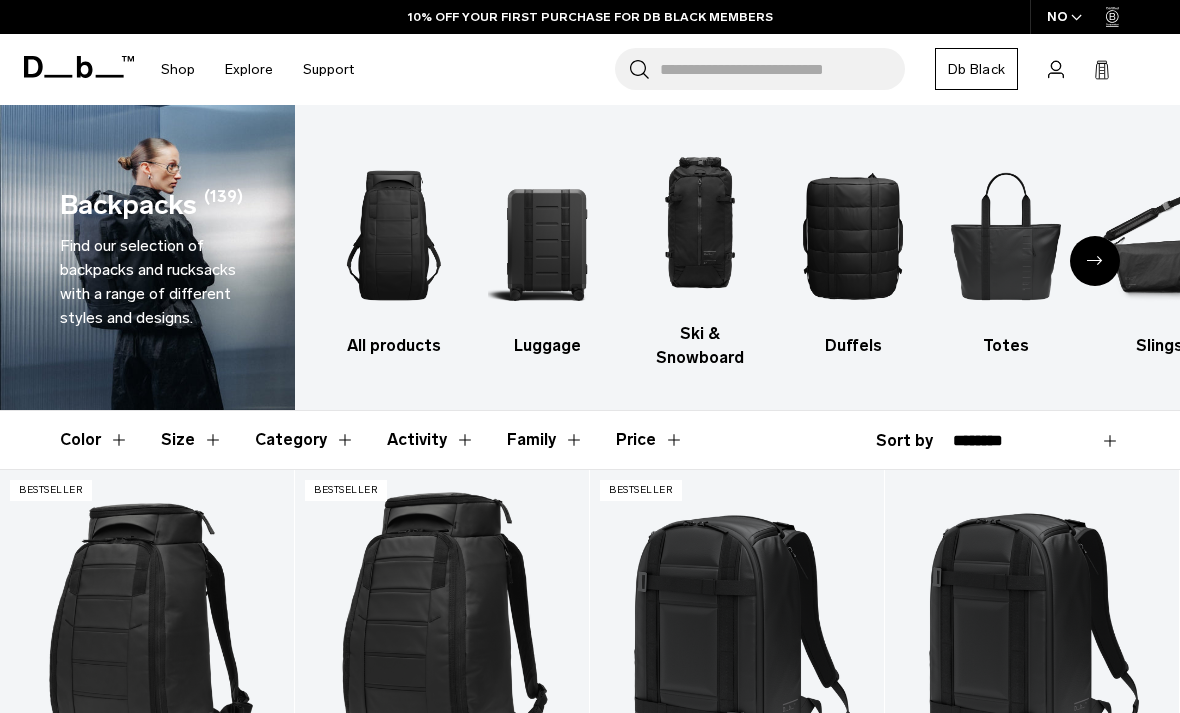 scroll, scrollTop: 194, scrollLeft: 0, axis: vertical 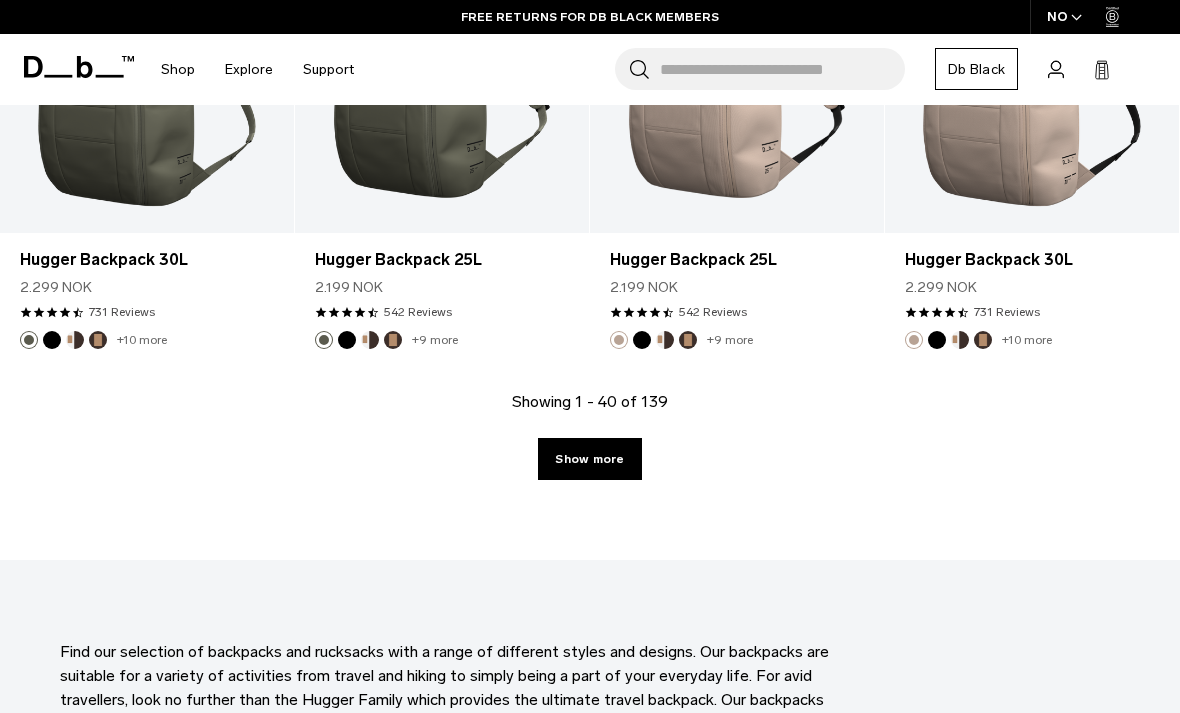 click on "Show more" at bounding box center (589, 459) 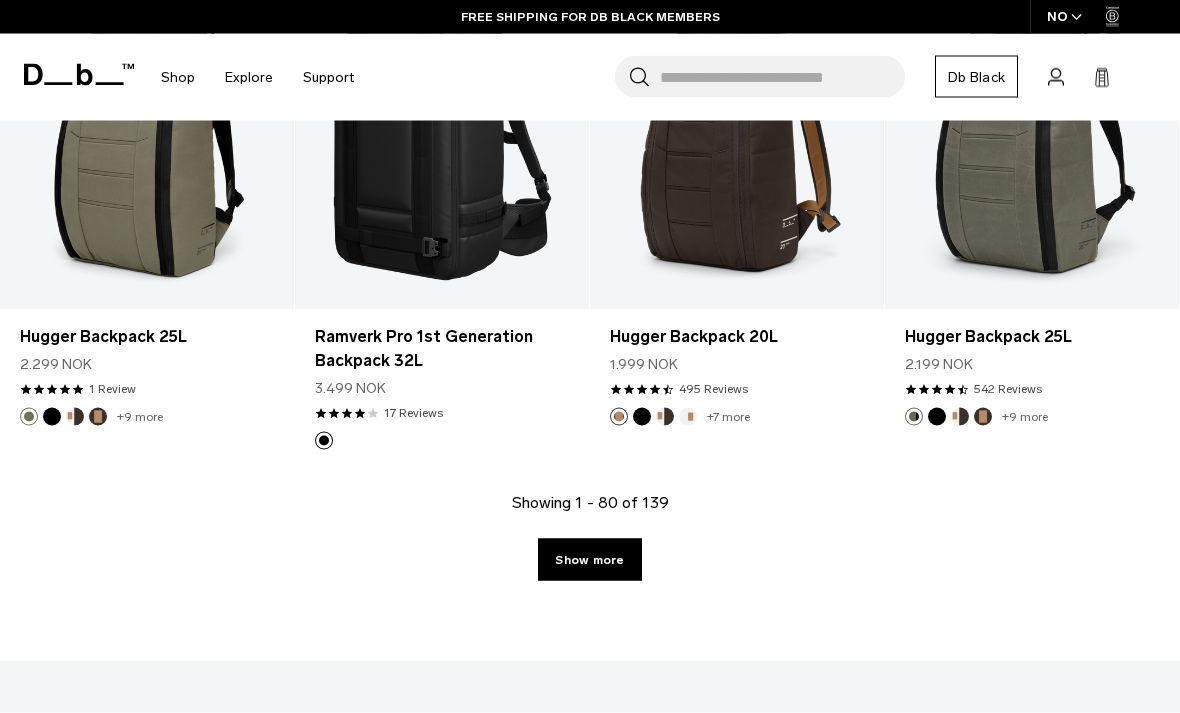 scroll, scrollTop: 9750, scrollLeft: 0, axis: vertical 